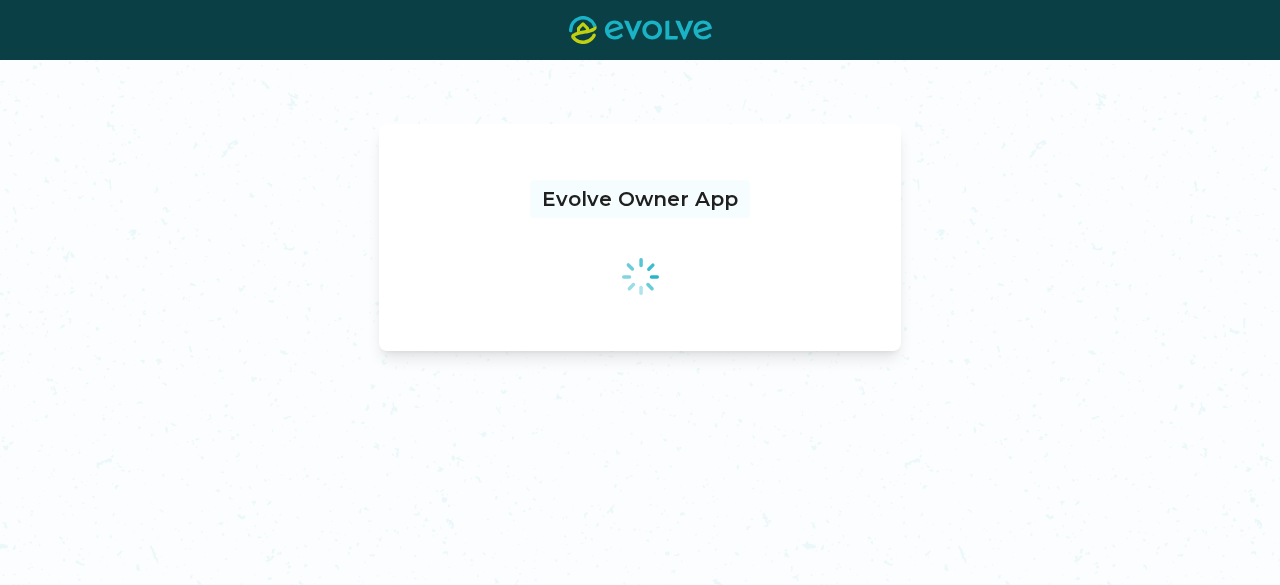 scroll, scrollTop: 0, scrollLeft: 0, axis: both 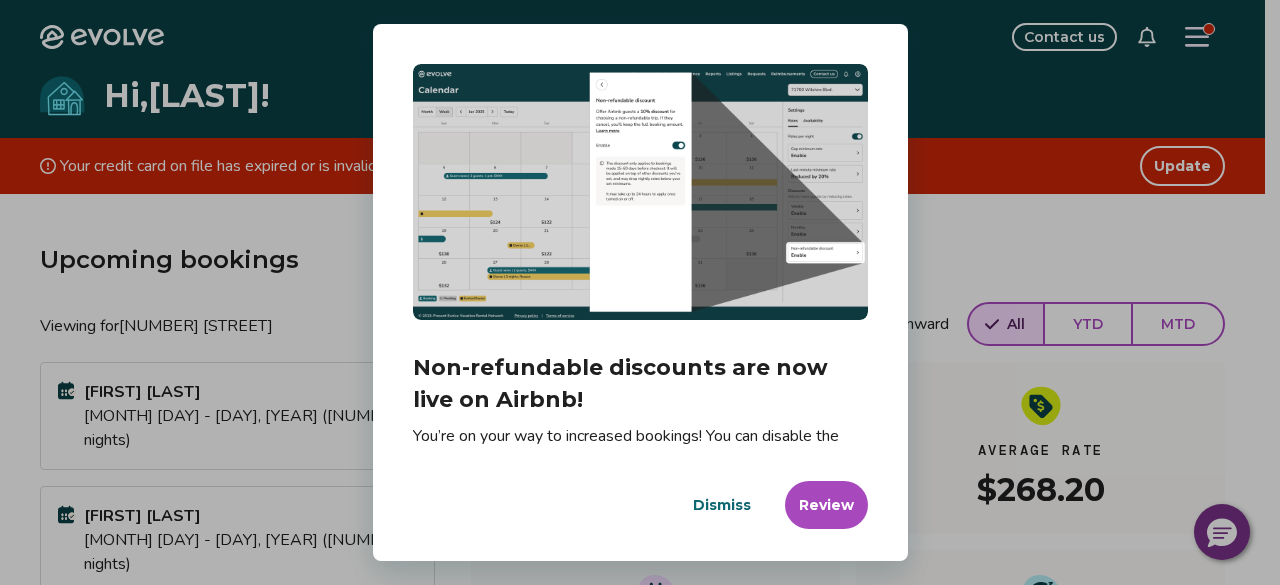 click on "Dismiss" at bounding box center [722, 505] 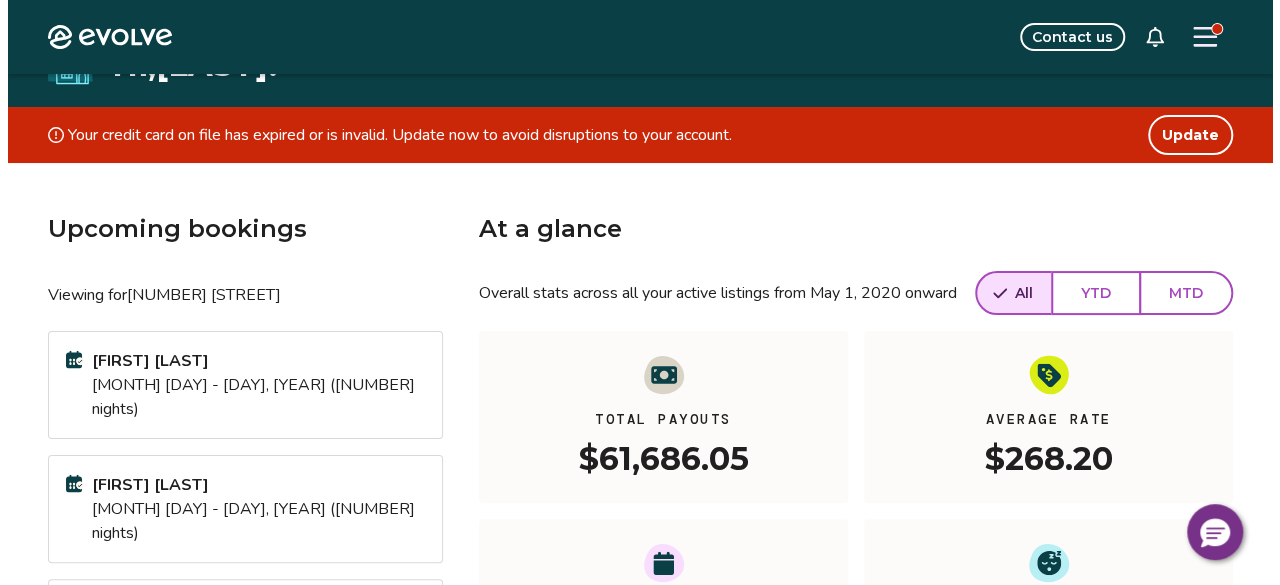 scroll, scrollTop: 0, scrollLeft: 0, axis: both 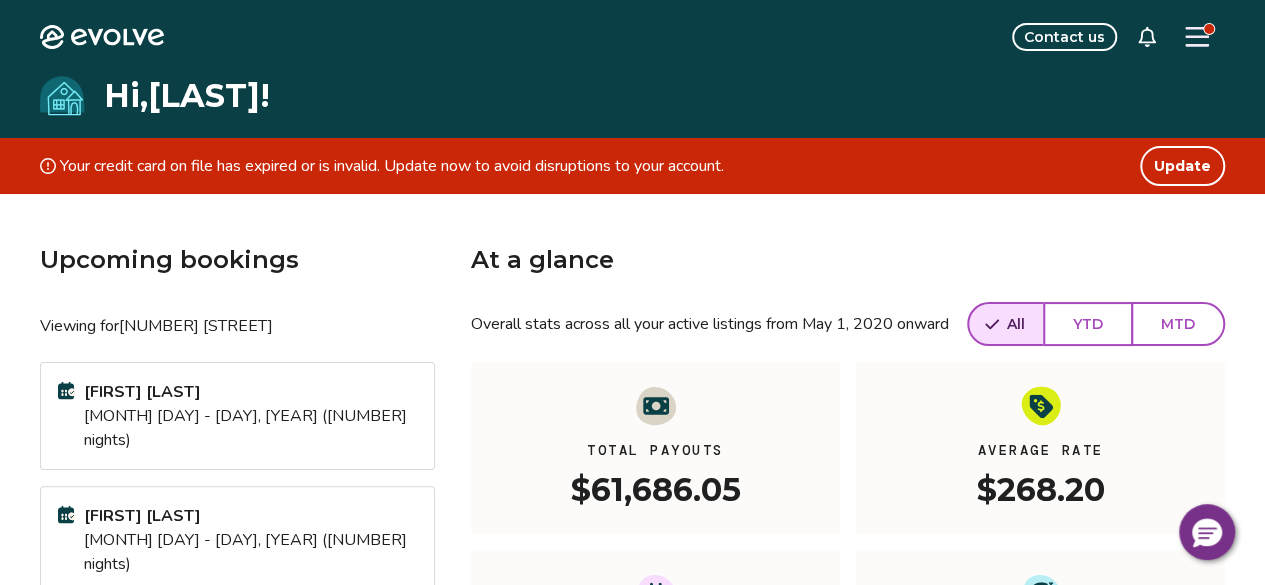 click 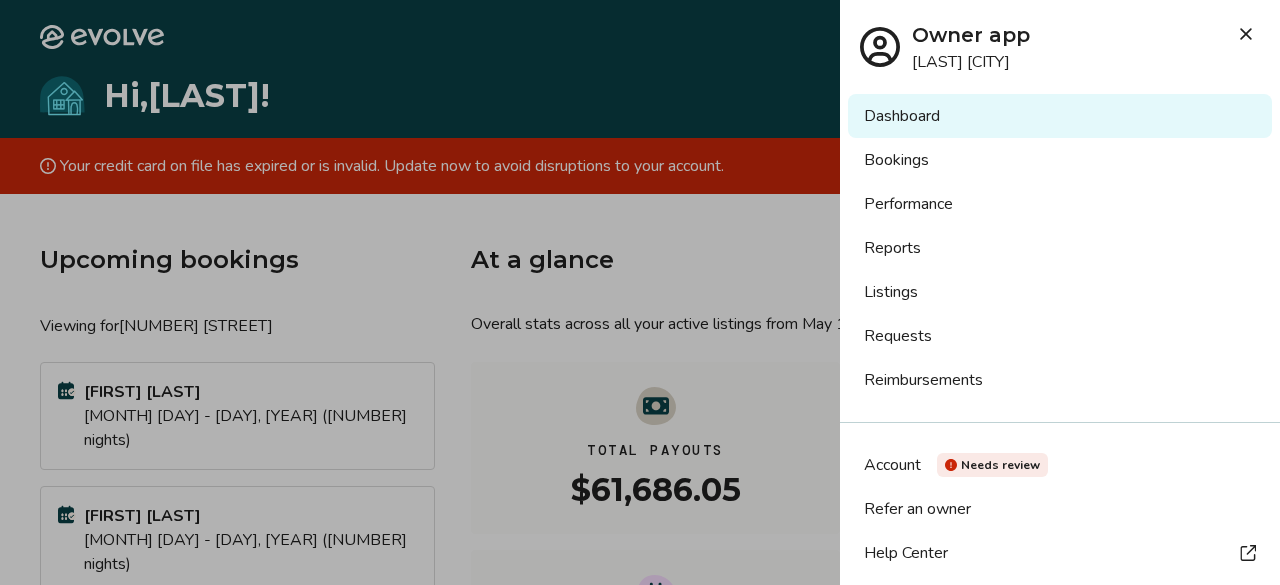 click on "Listings" at bounding box center (1060, 292) 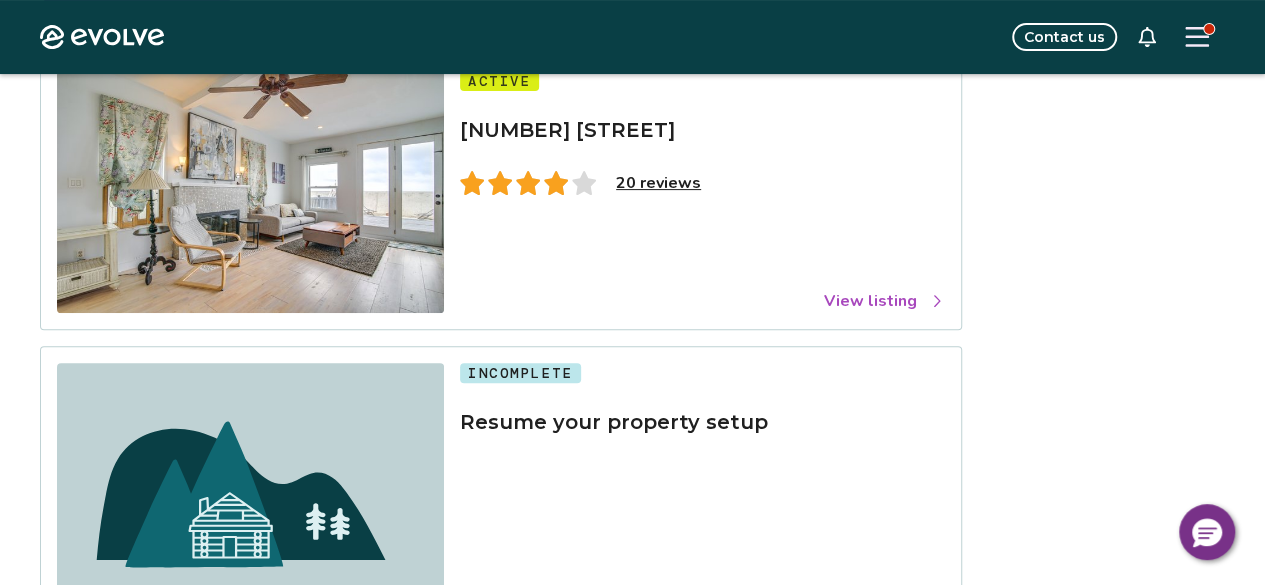 scroll, scrollTop: 100, scrollLeft: 0, axis: vertical 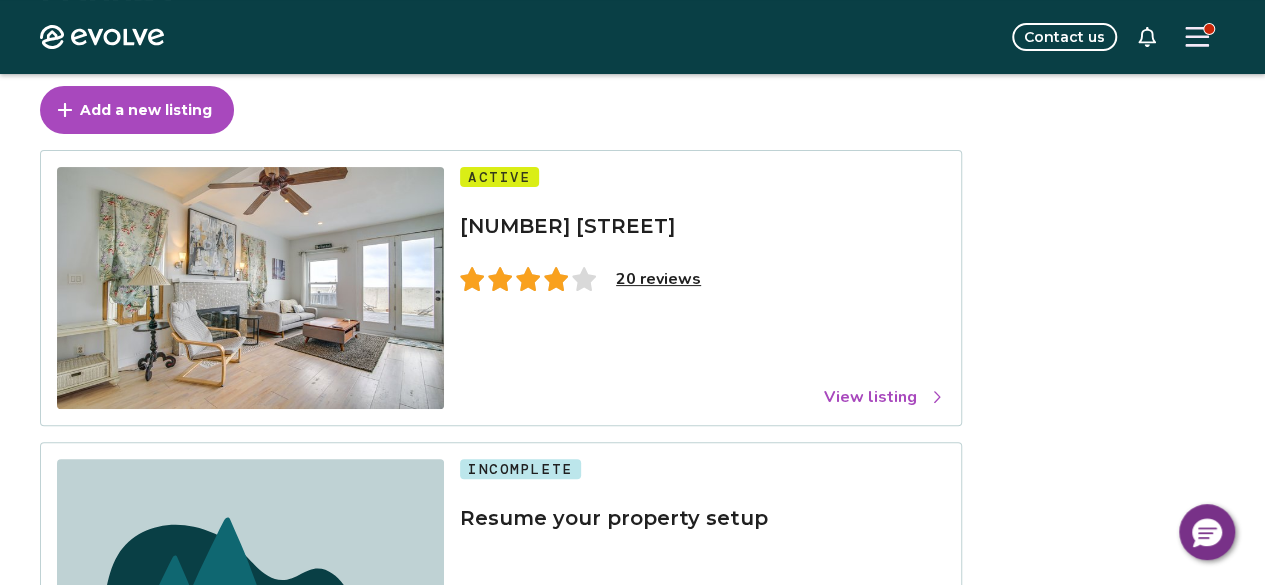 click on "View listing" at bounding box center (884, 397) 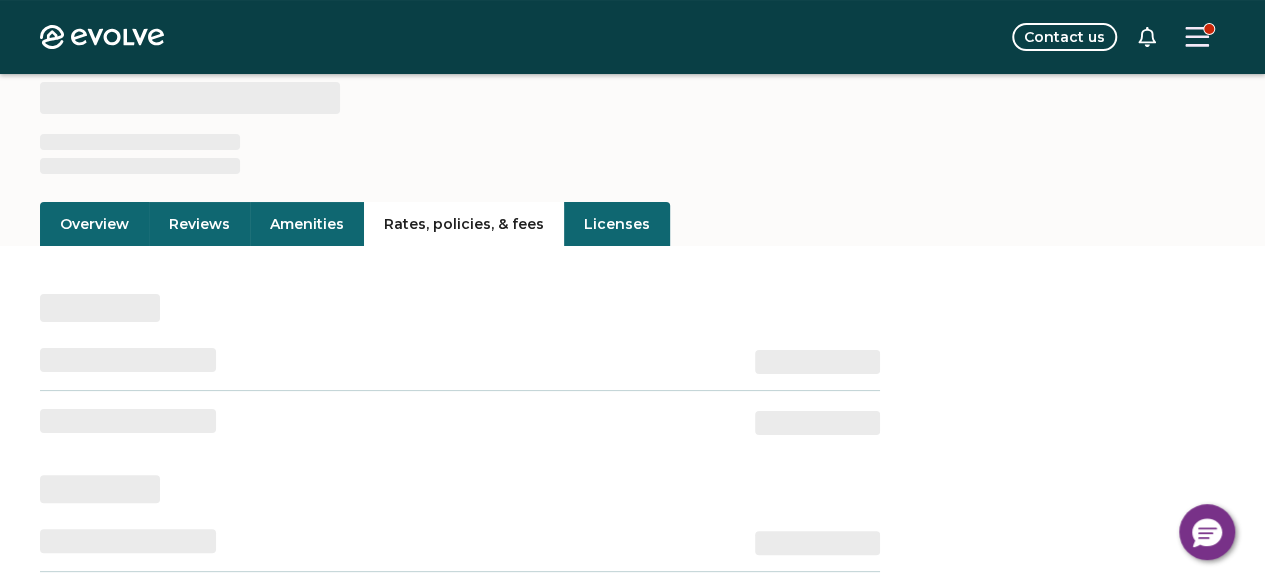click on "Rates, policies, & fees" at bounding box center (464, 224) 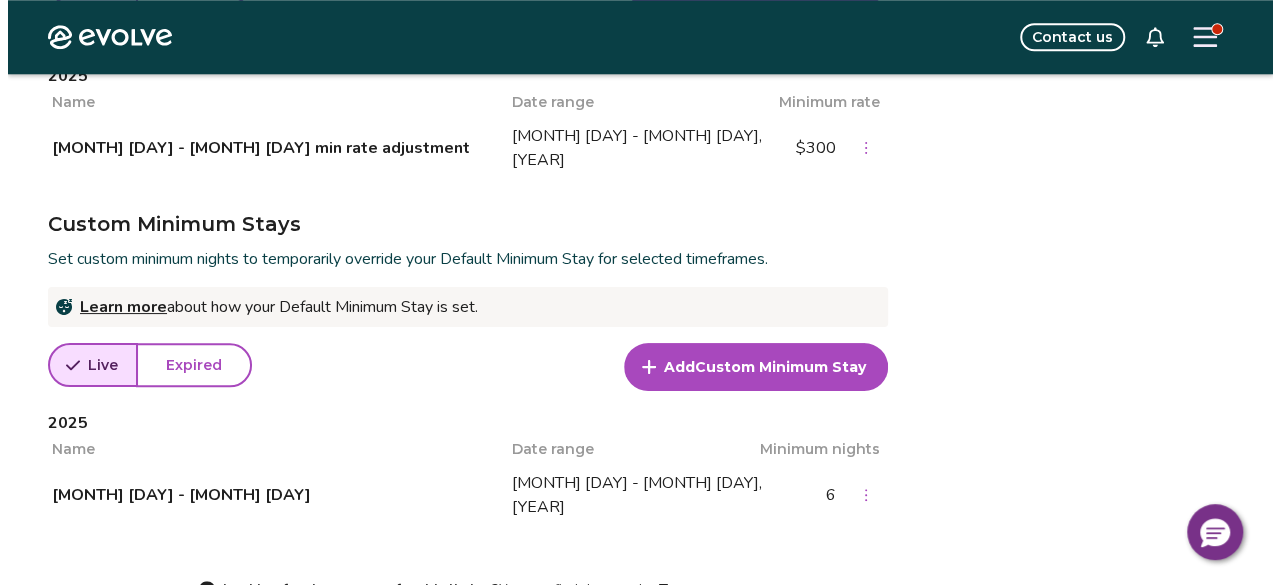 scroll, scrollTop: 1100, scrollLeft: 0, axis: vertical 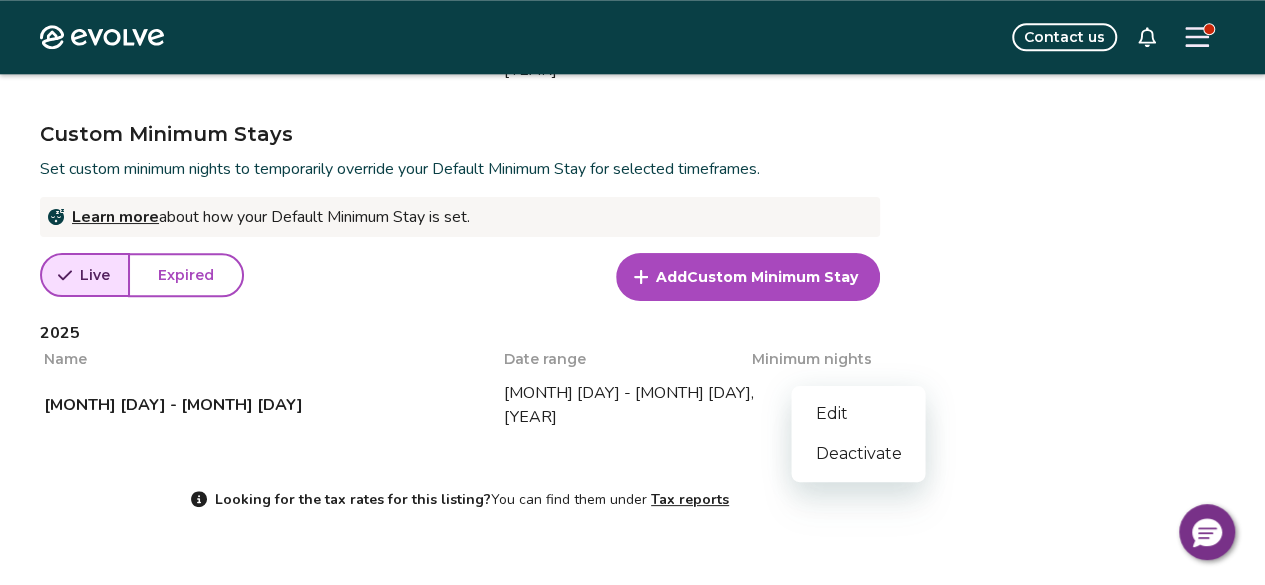 click 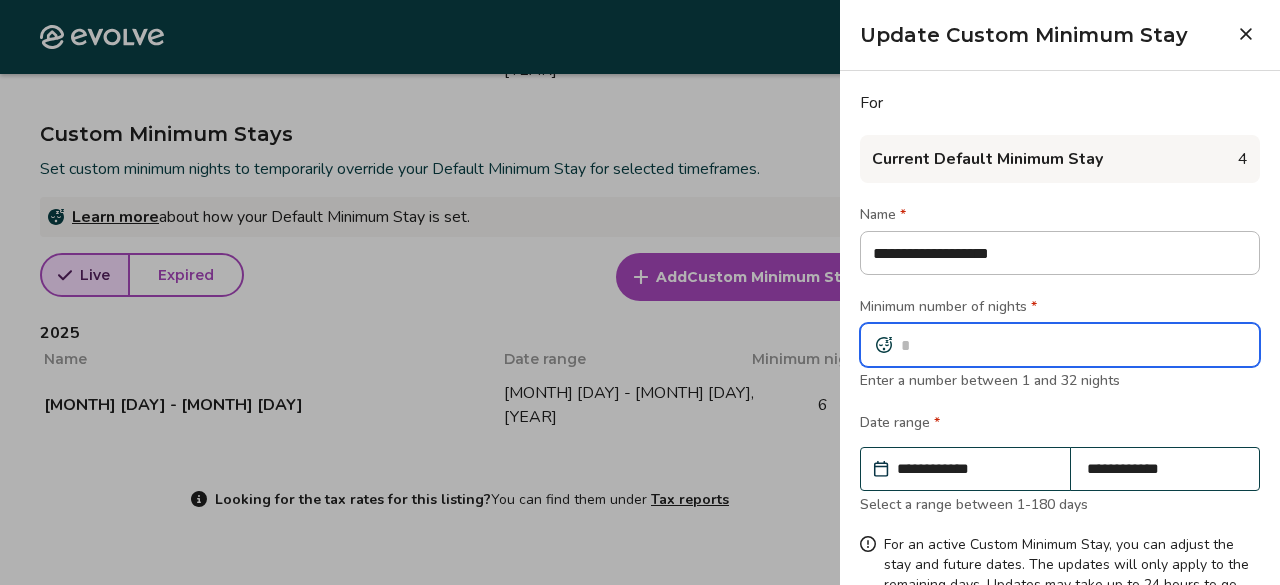 click on "*" at bounding box center [1060, 345] 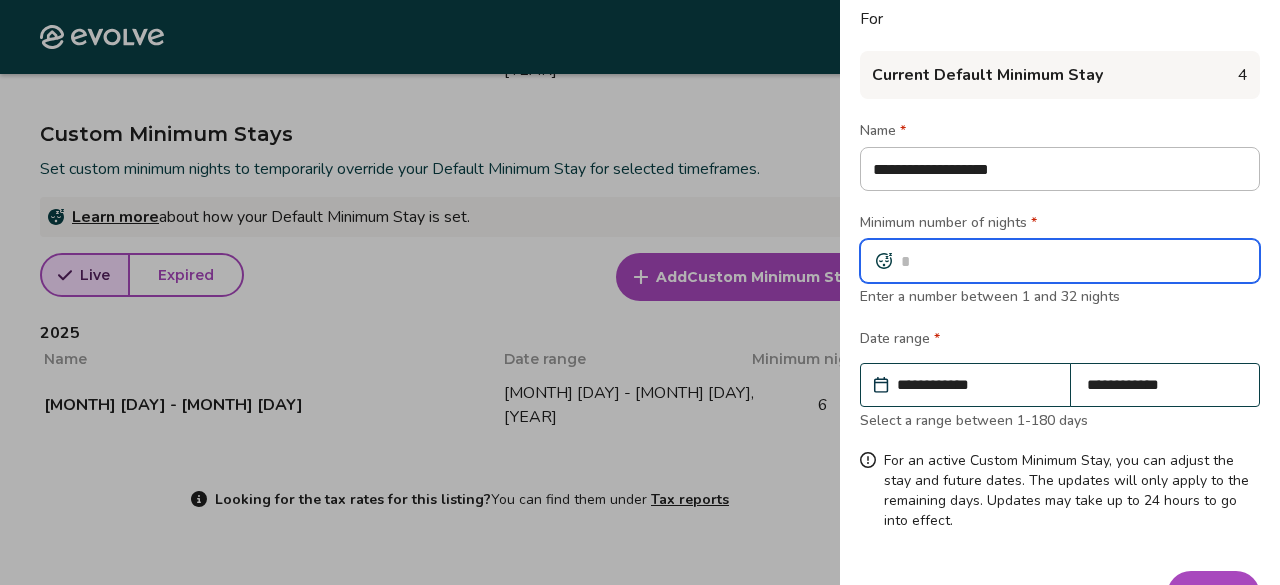 scroll, scrollTop: 218, scrollLeft: 0, axis: vertical 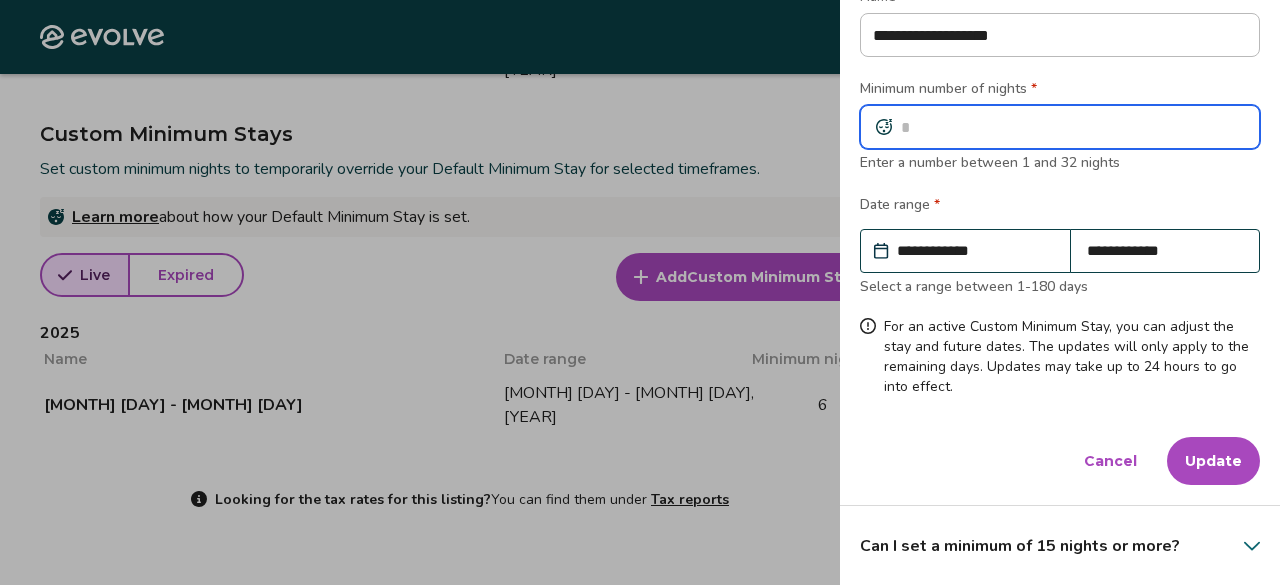 type on "*" 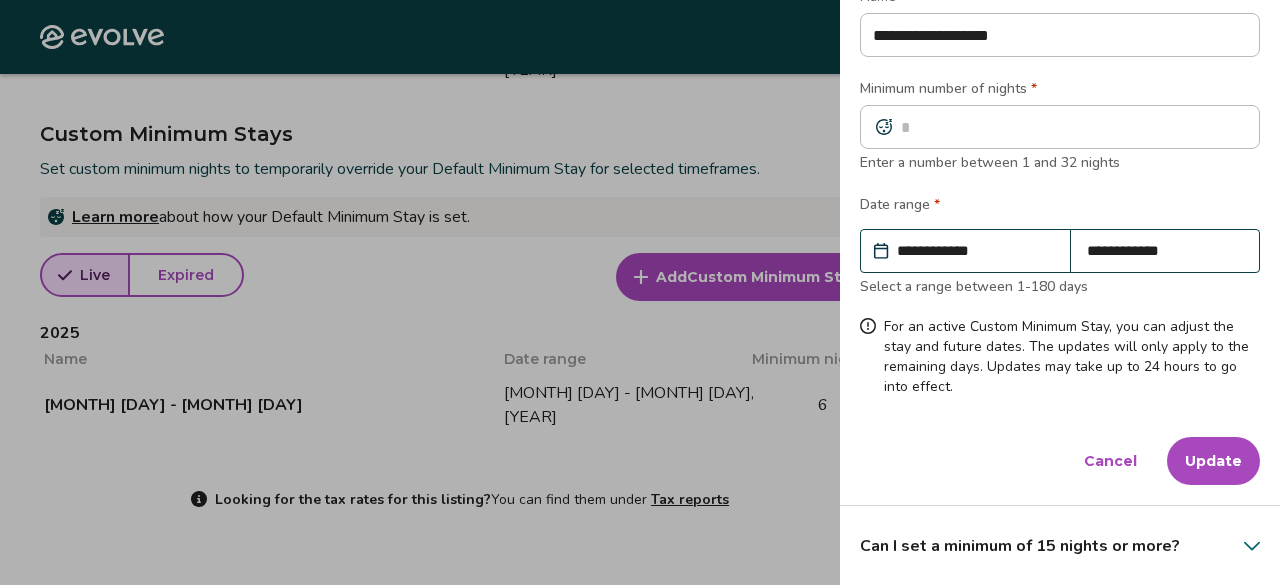 click on "Update" at bounding box center (1213, 461) 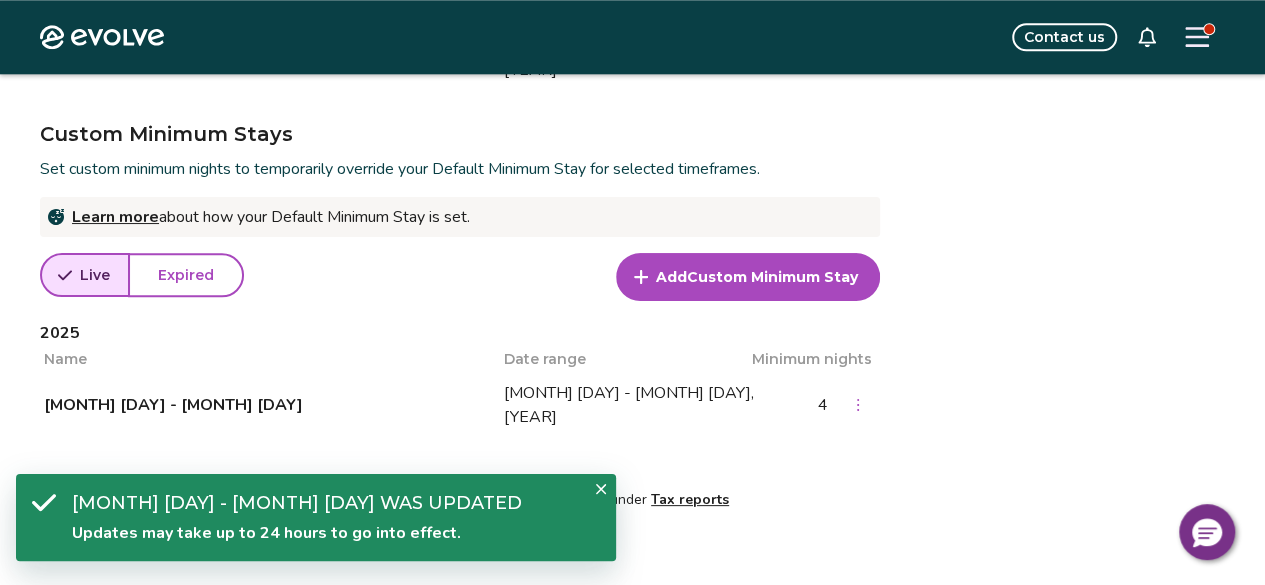 click 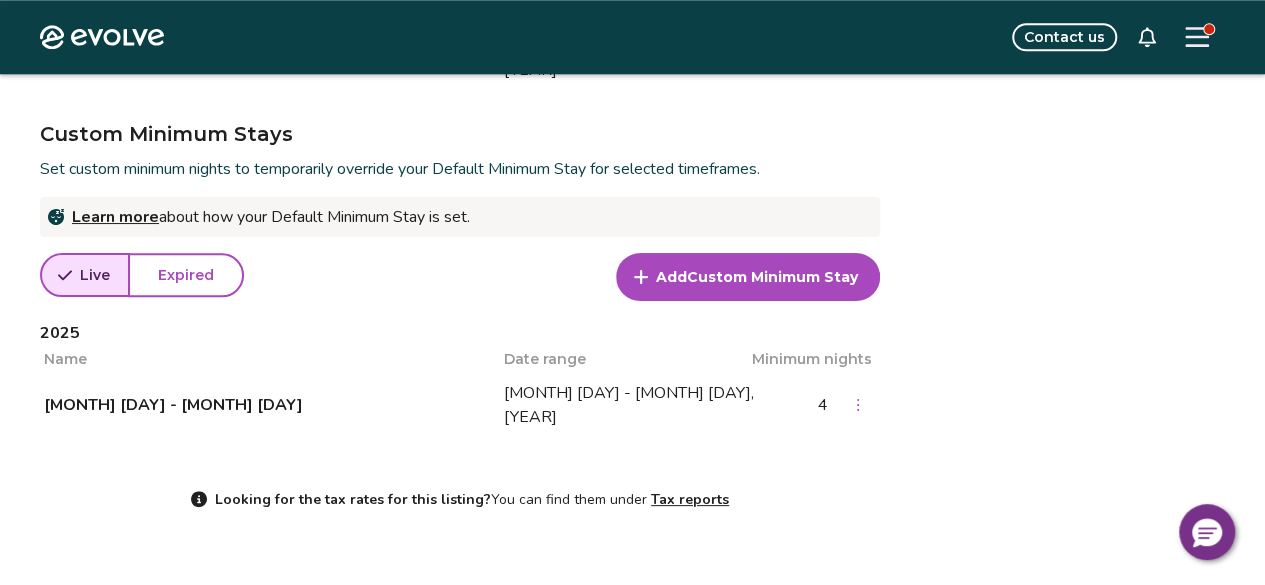 click 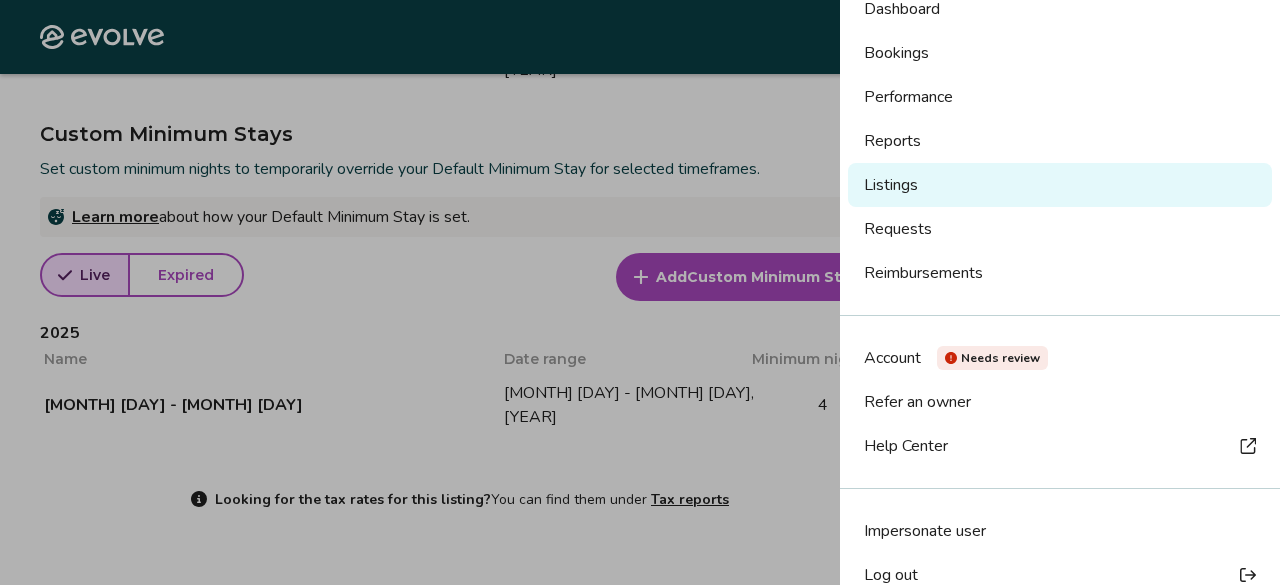 scroll, scrollTop: 138, scrollLeft: 0, axis: vertical 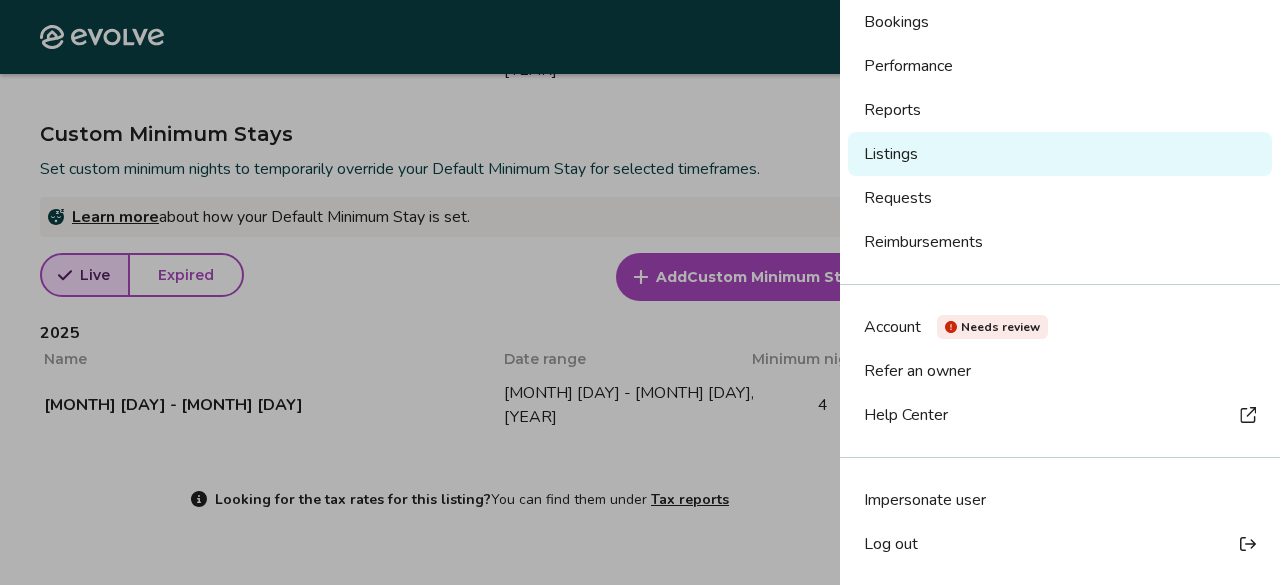 click on "Log out" at bounding box center [891, 544] 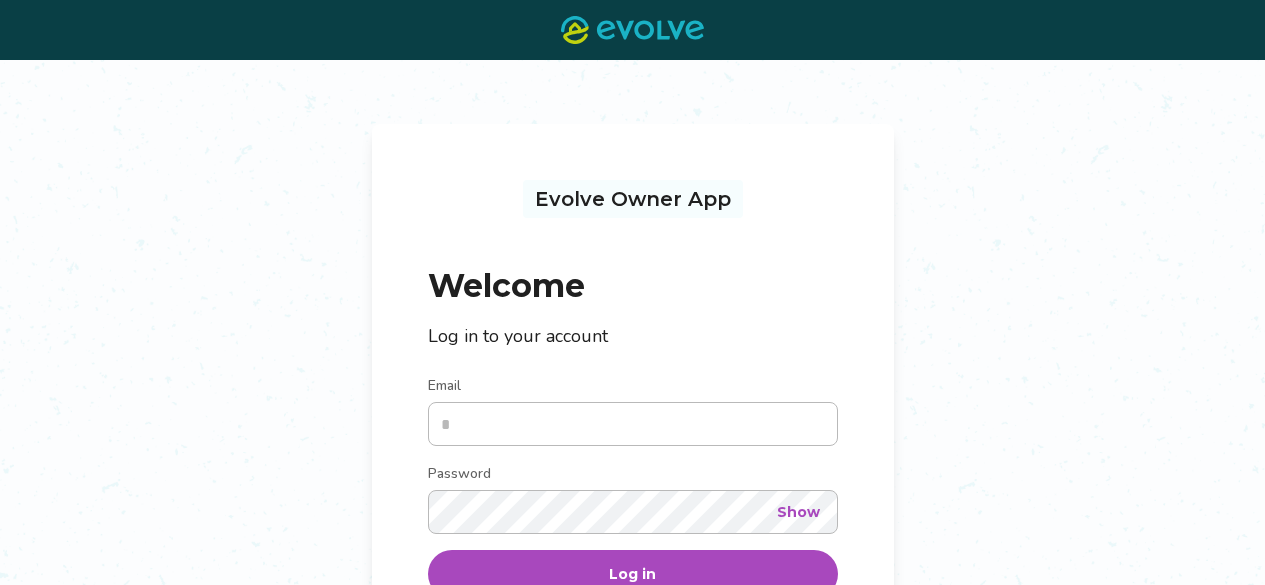 scroll, scrollTop: 0, scrollLeft: 0, axis: both 